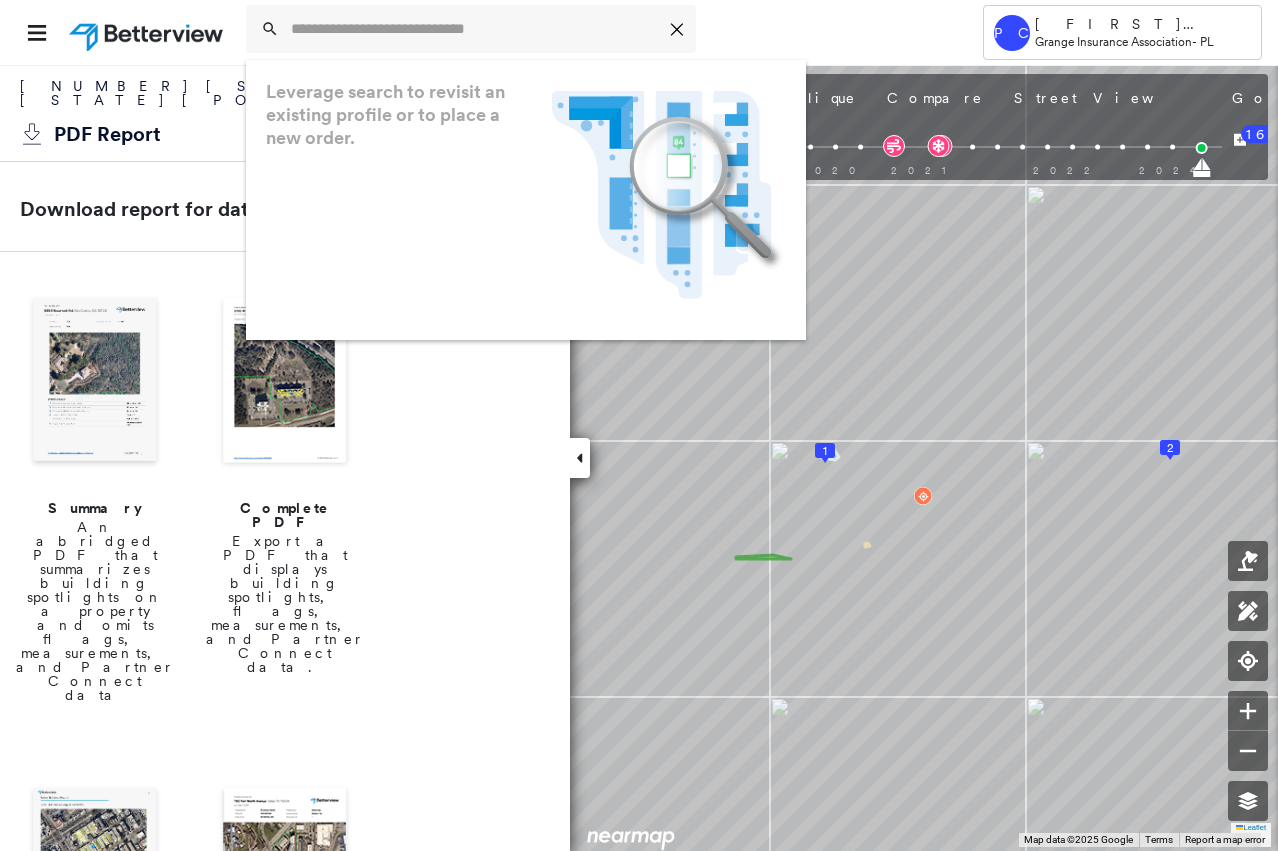 scroll, scrollTop: 0, scrollLeft: 0, axis: both 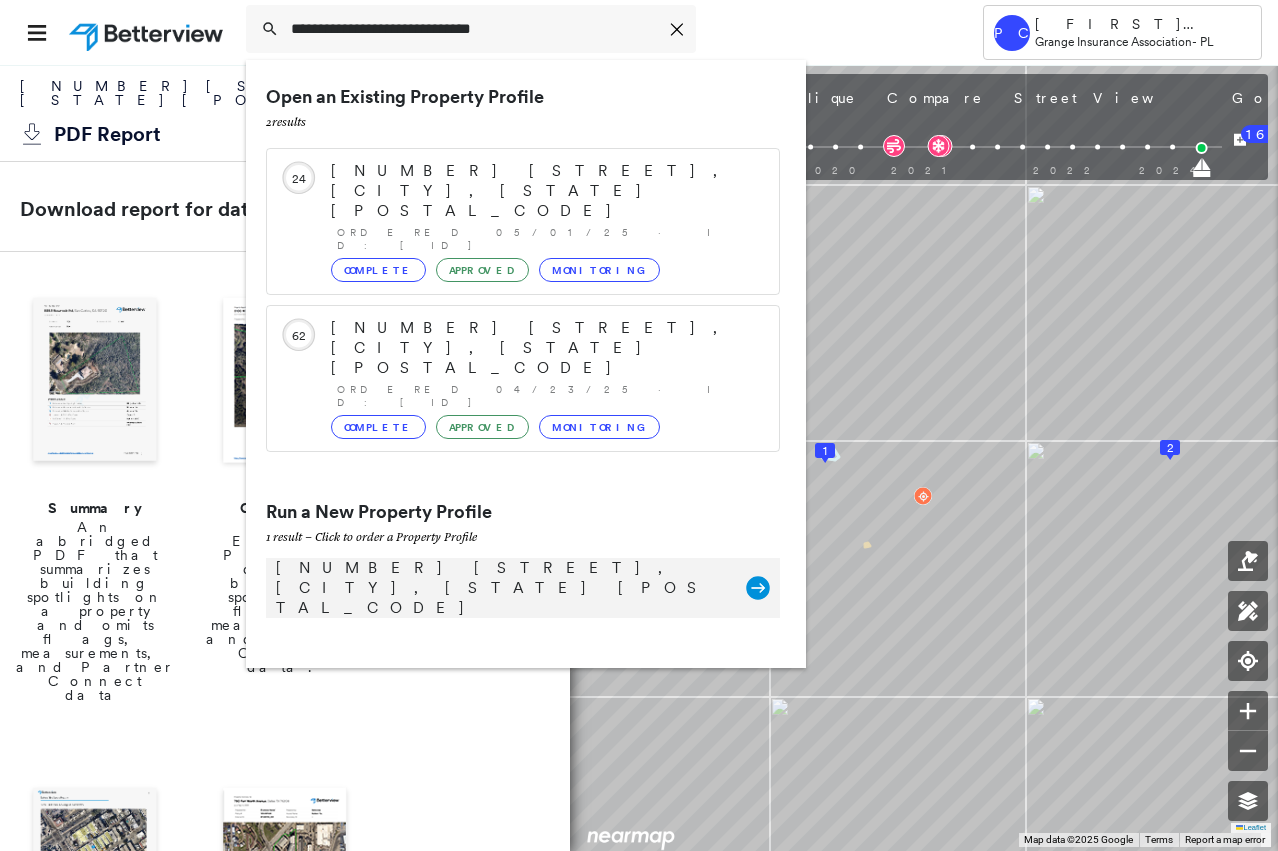 type on "**********" 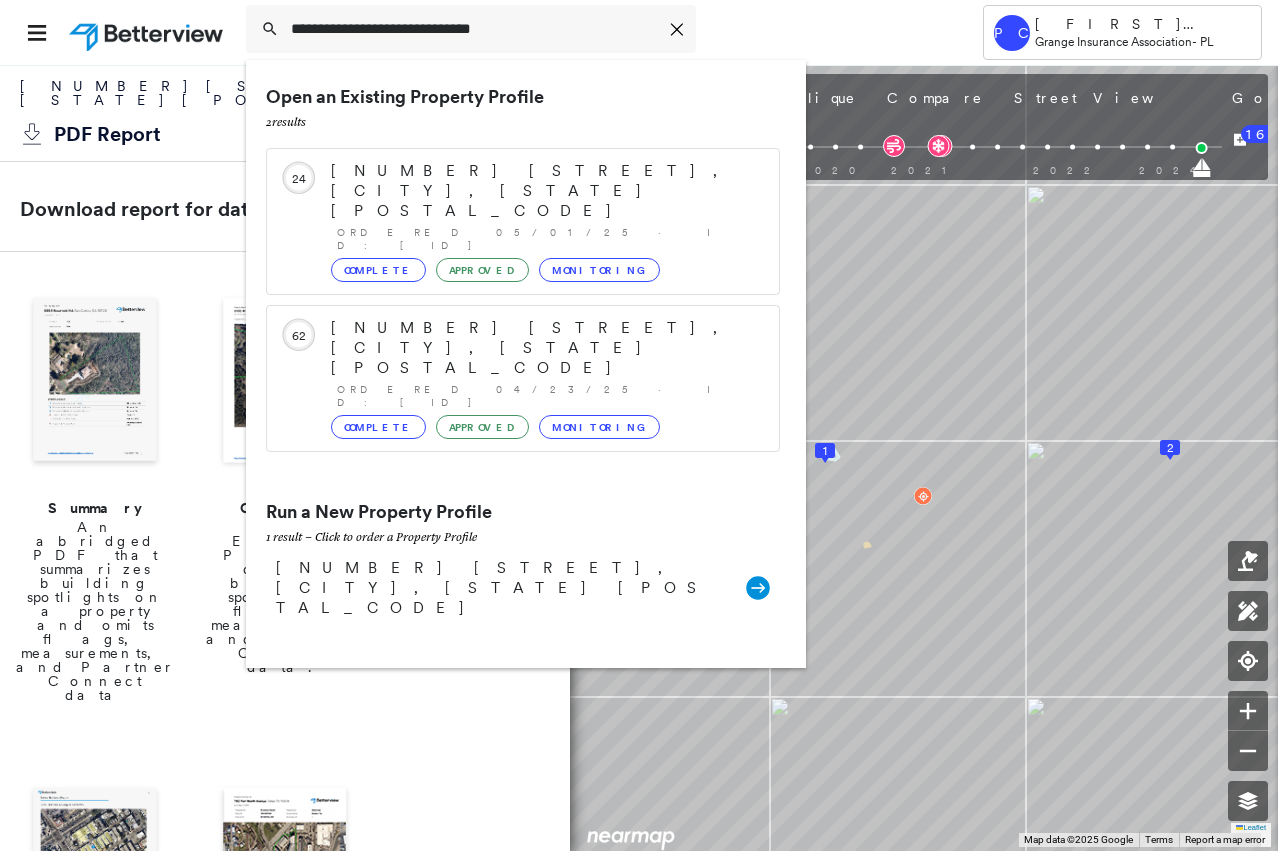 drag, startPoint x: 438, startPoint y: 474, endPoint x: 50, endPoint y: 534, distance: 392.61176 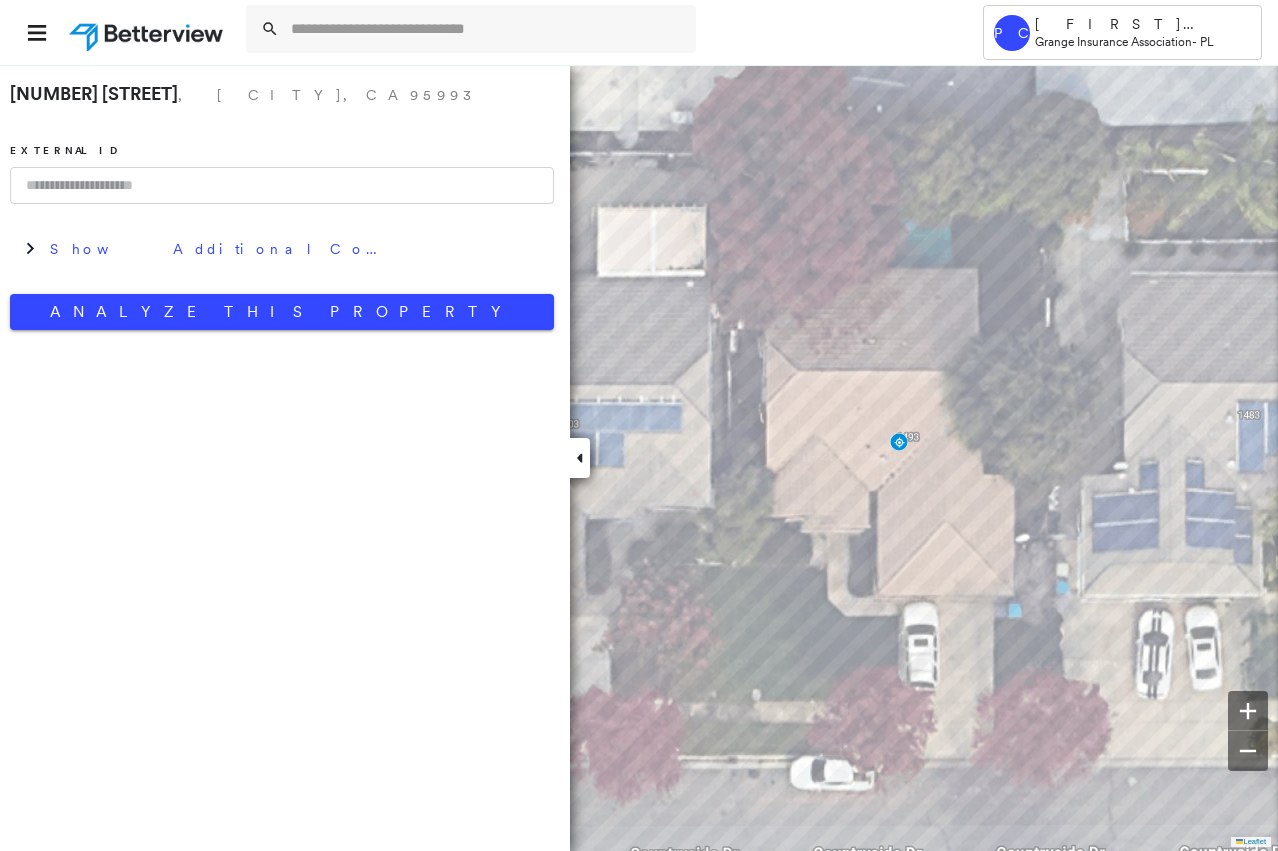 click at bounding box center (282, 185) 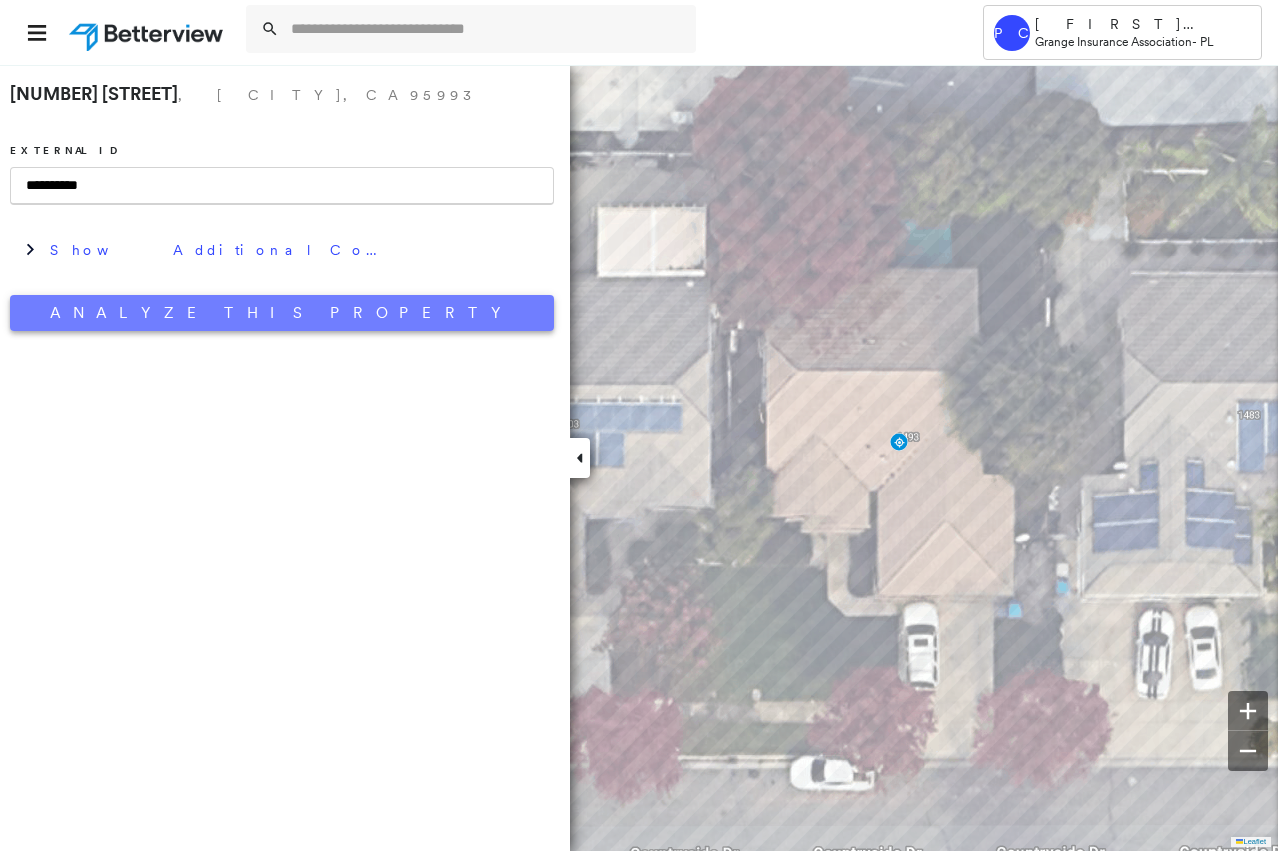 type on "**********" 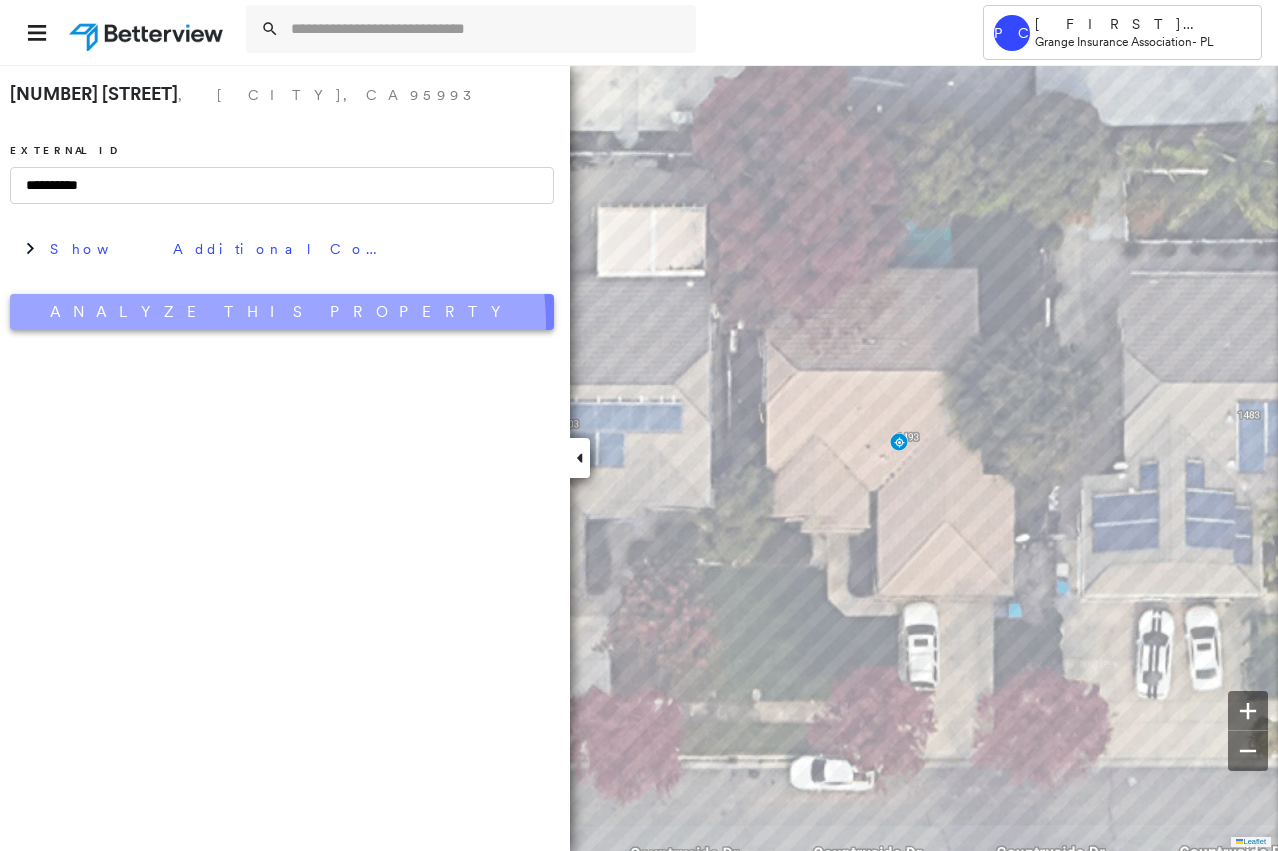click on "Analyze This Property" at bounding box center (282, 312) 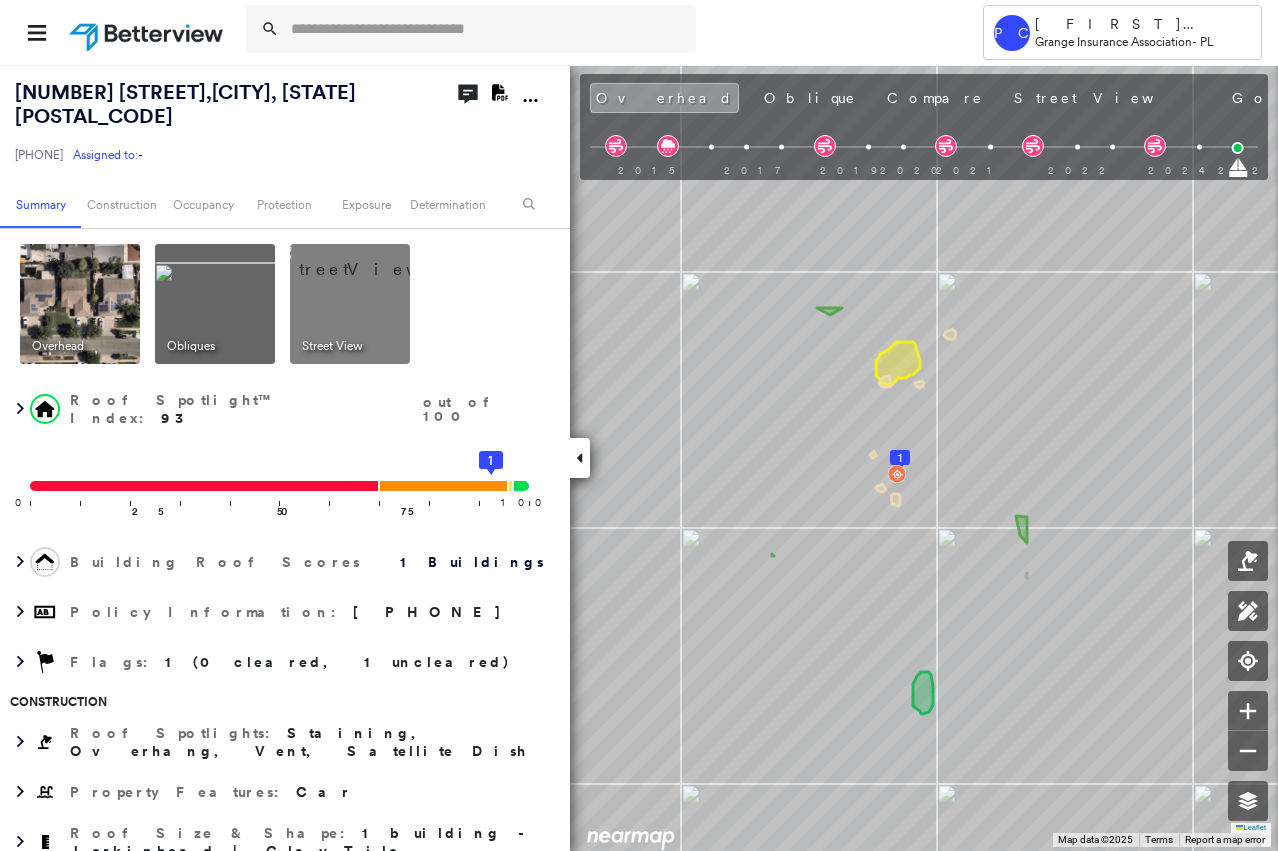 click on "Download PDF Report" 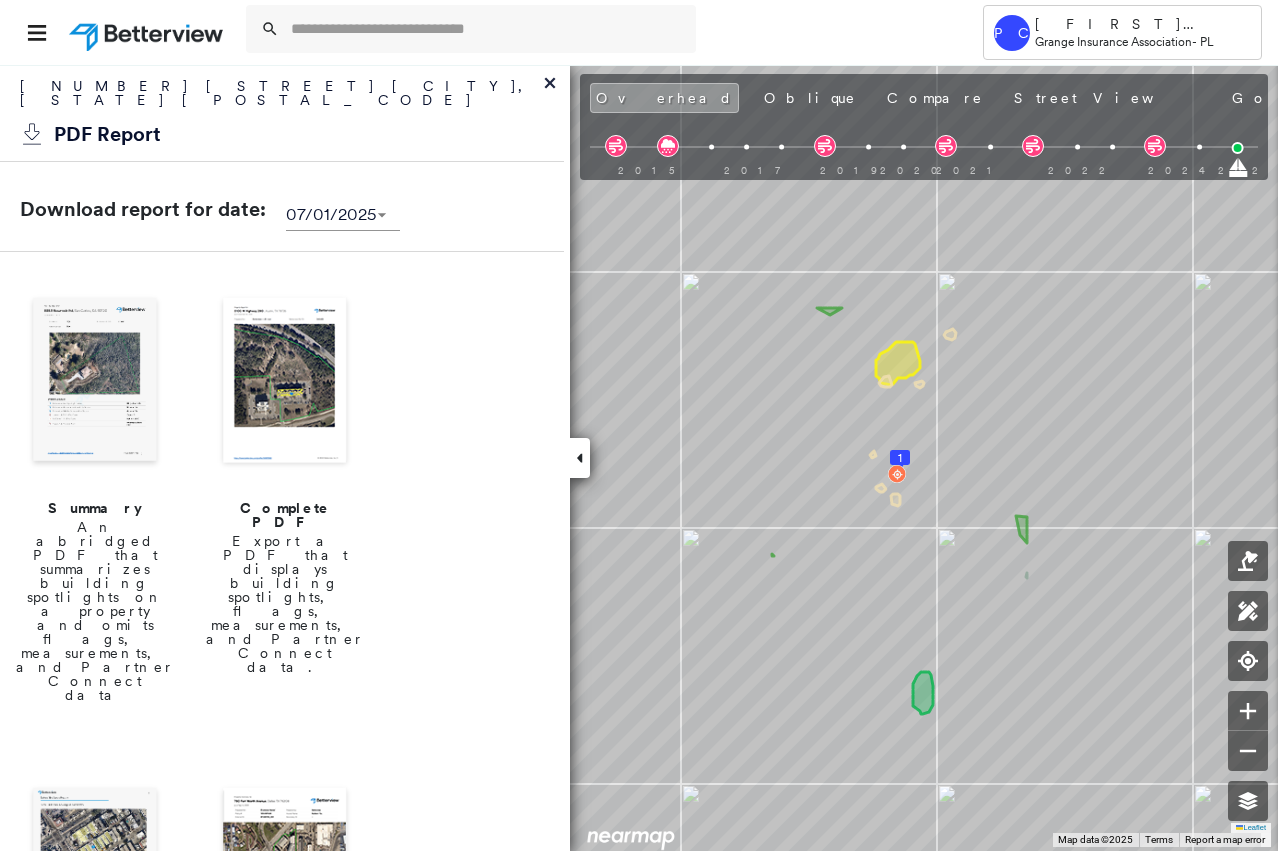 click at bounding box center [95, 382] 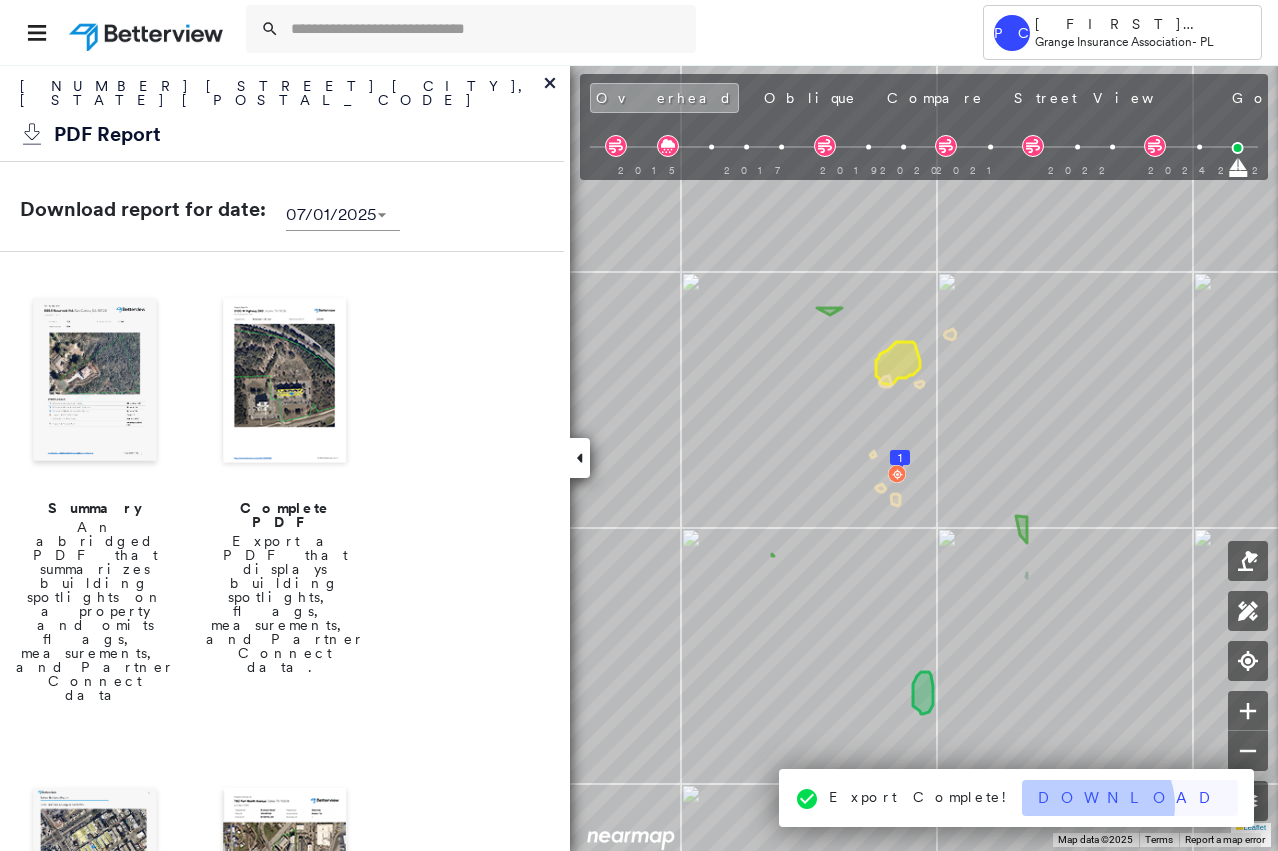 click on "Download" at bounding box center (1130, 798) 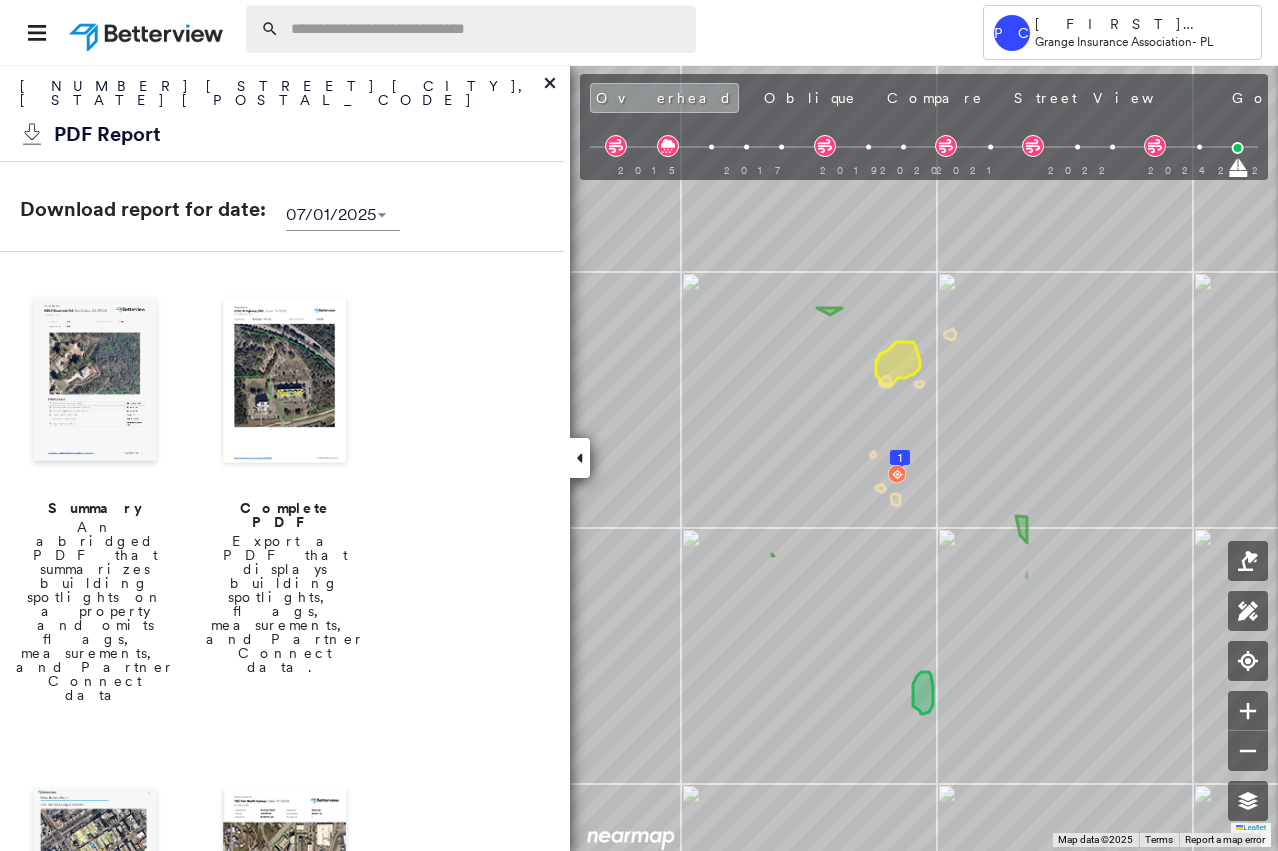 click at bounding box center (487, 29) 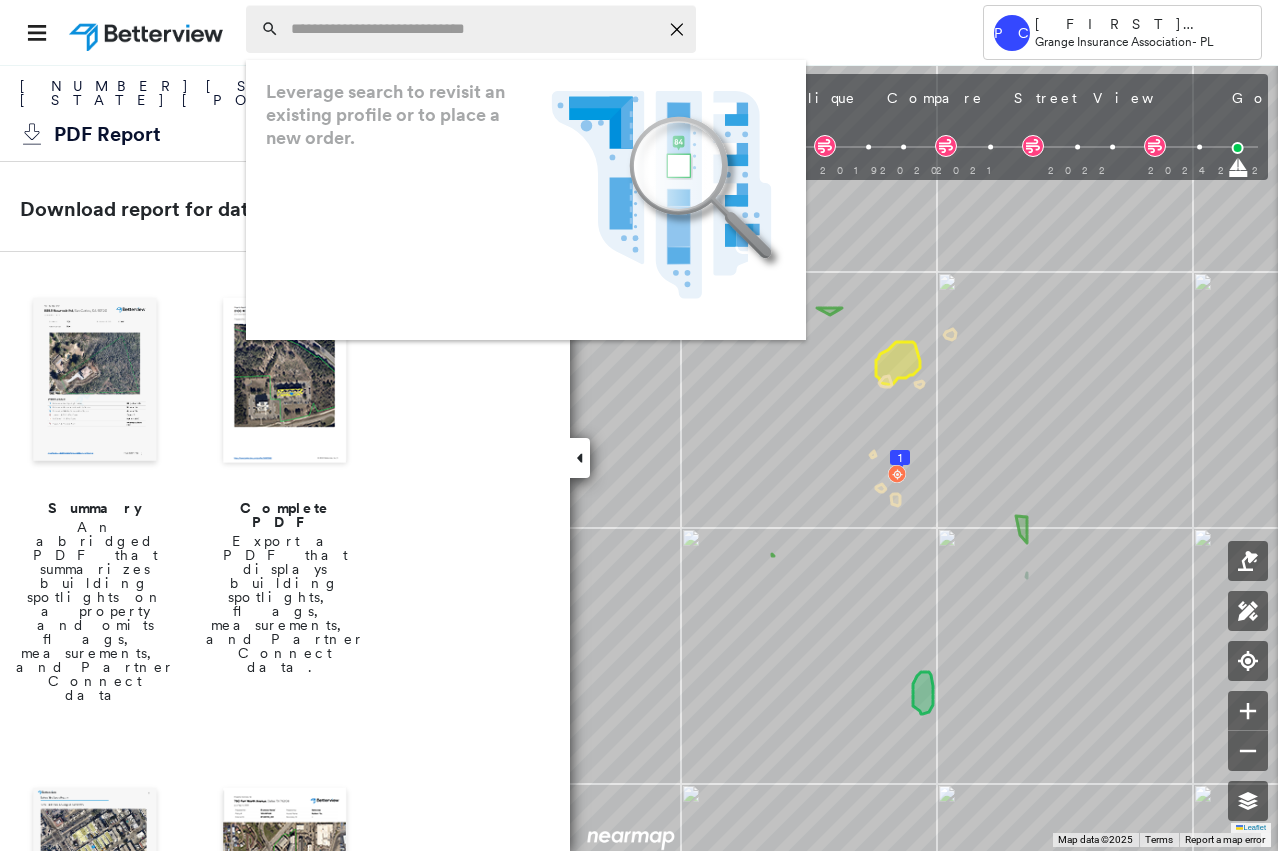 paste on "**********" 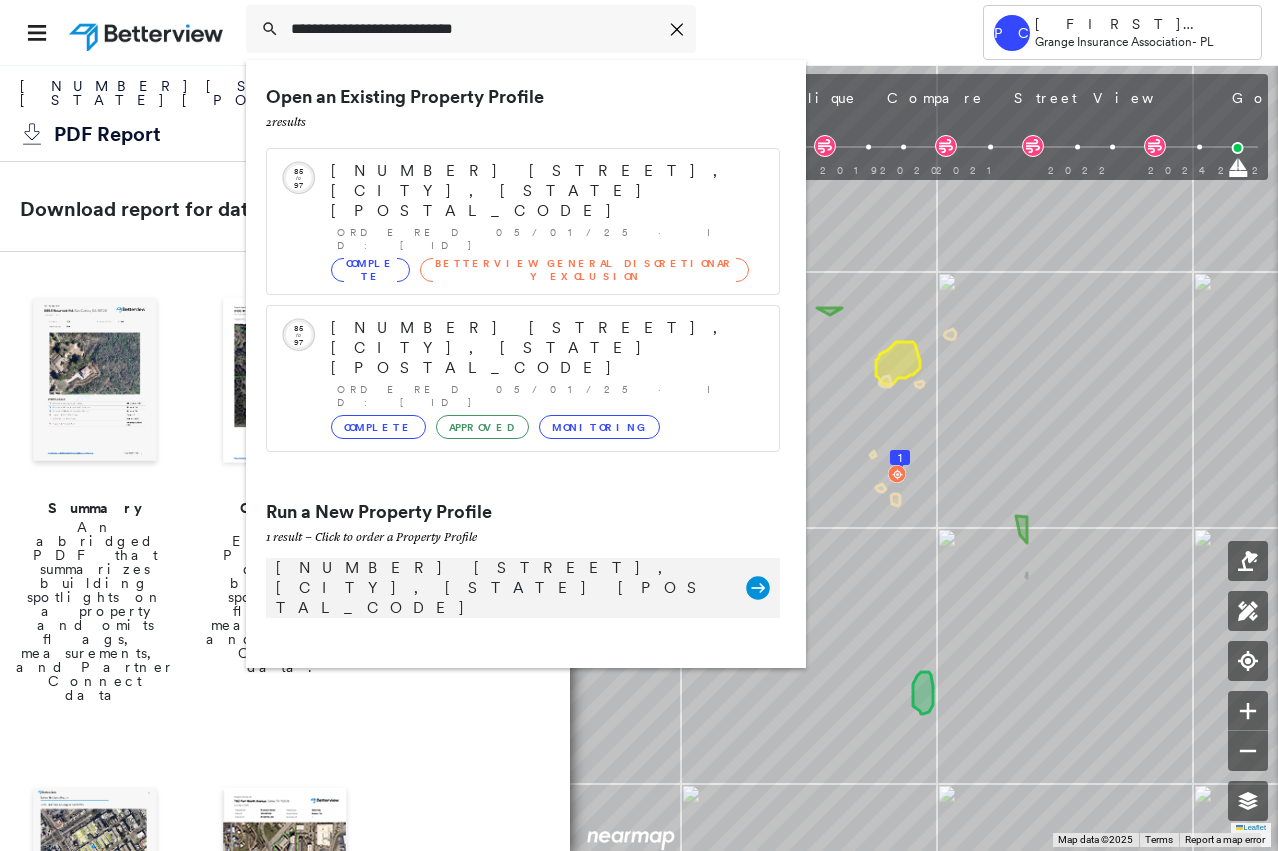 type on "**********" 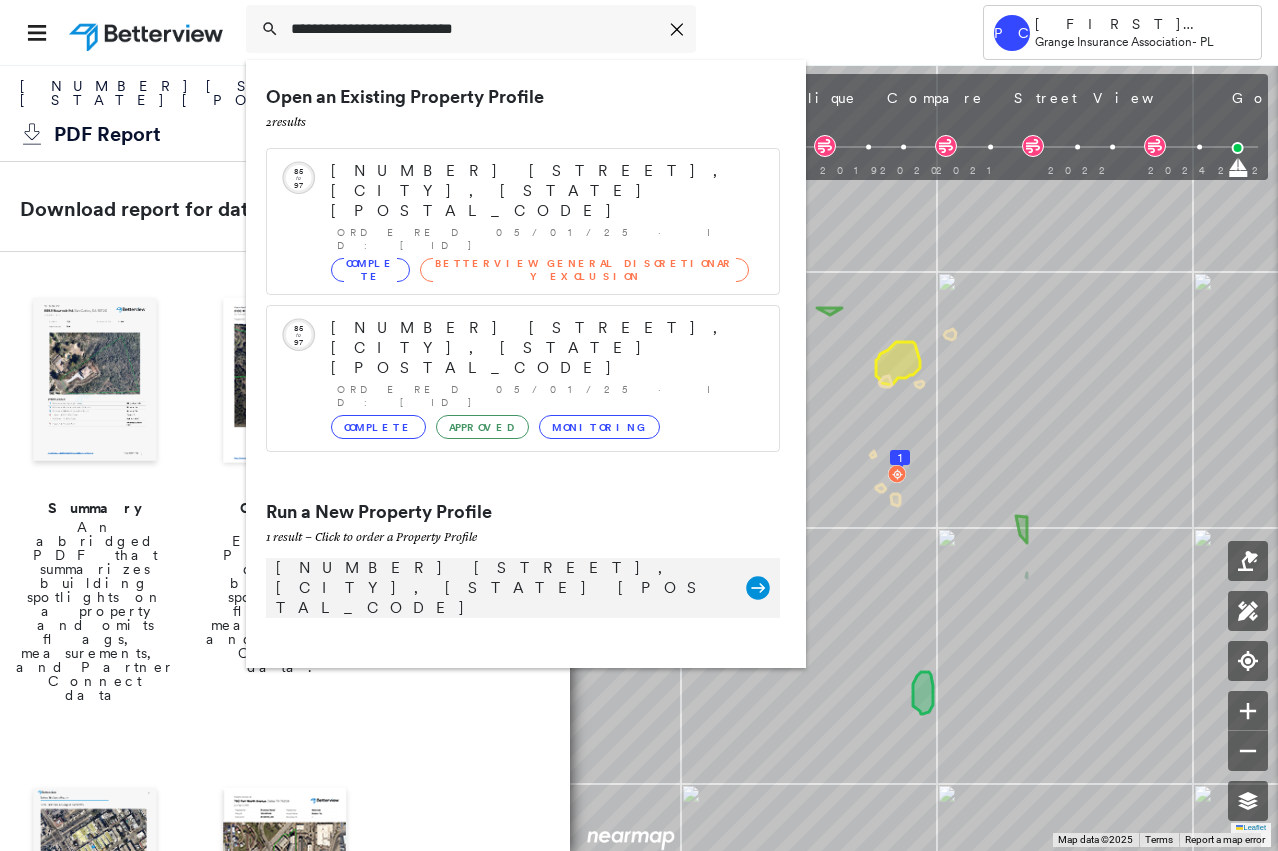 click on "[NUMBER] [STREET], [CITY], [STATE] [POSTAL_CODE]" at bounding box center (501, 588) 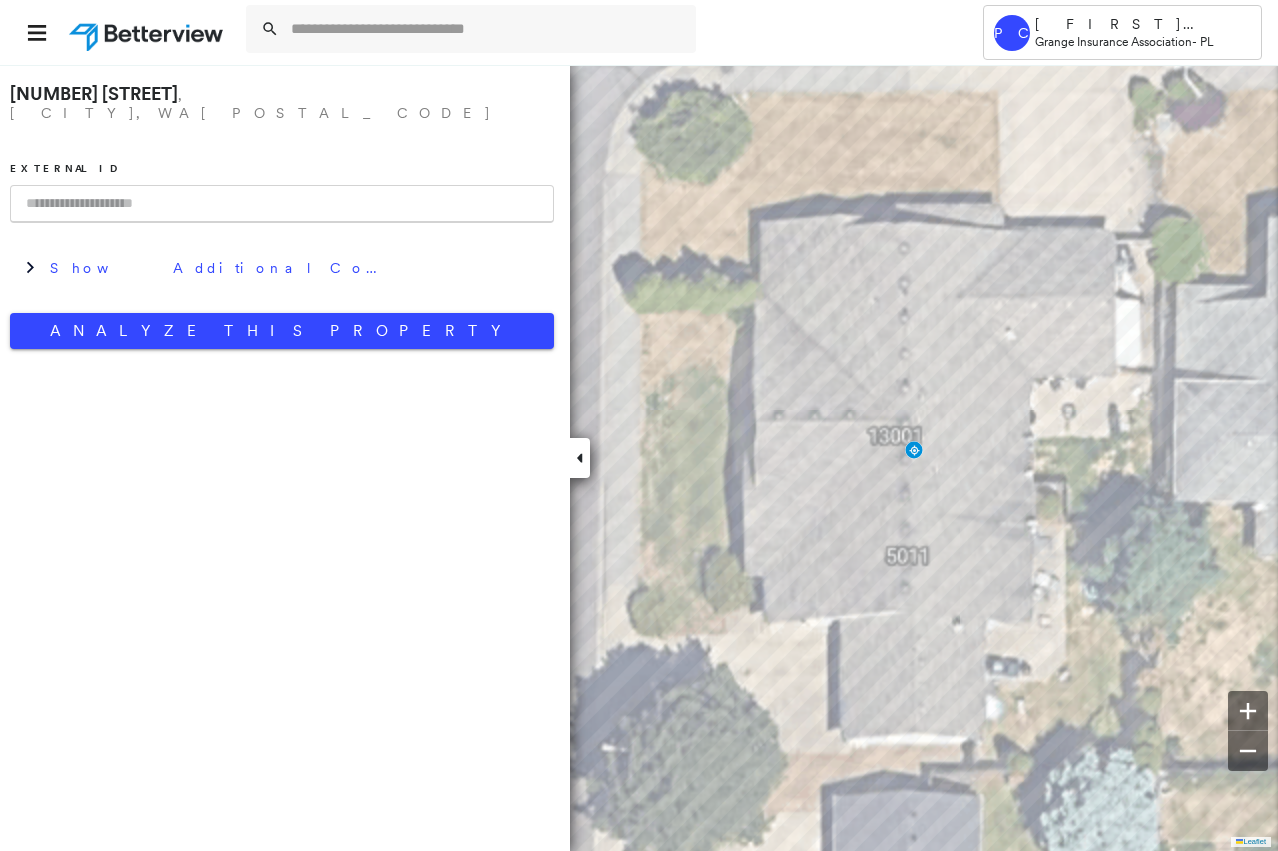 click at bounding box center [282, 204] 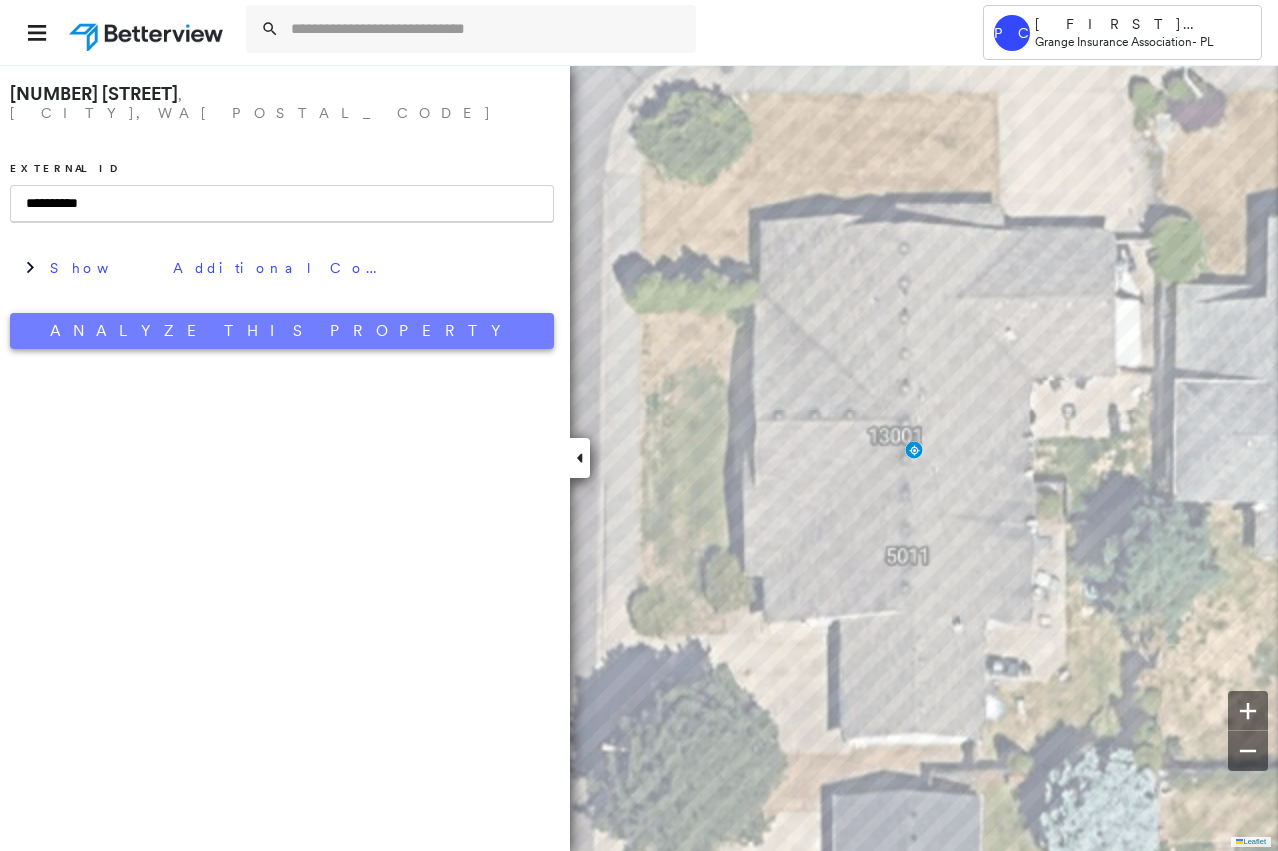 type on "**********" 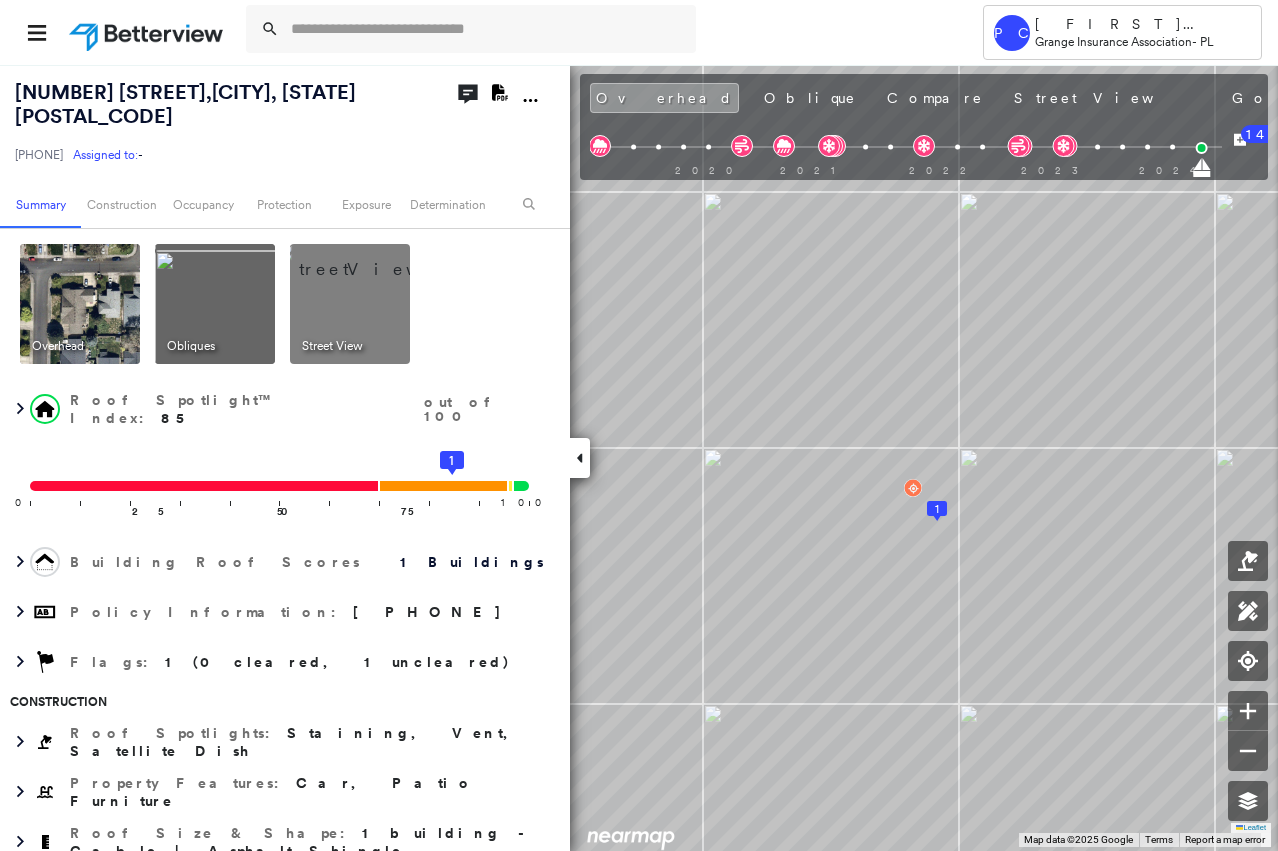 click 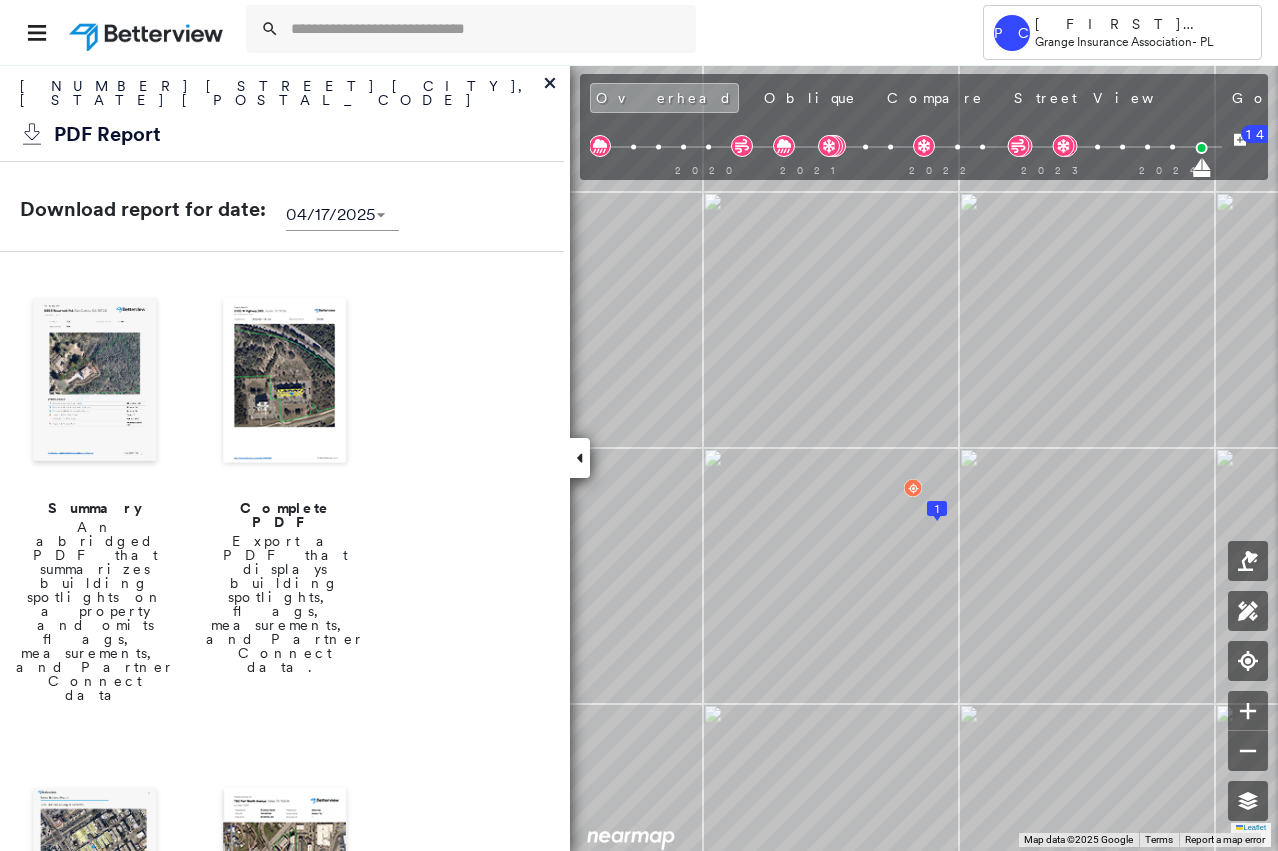 click at bounding box center [95, 382] 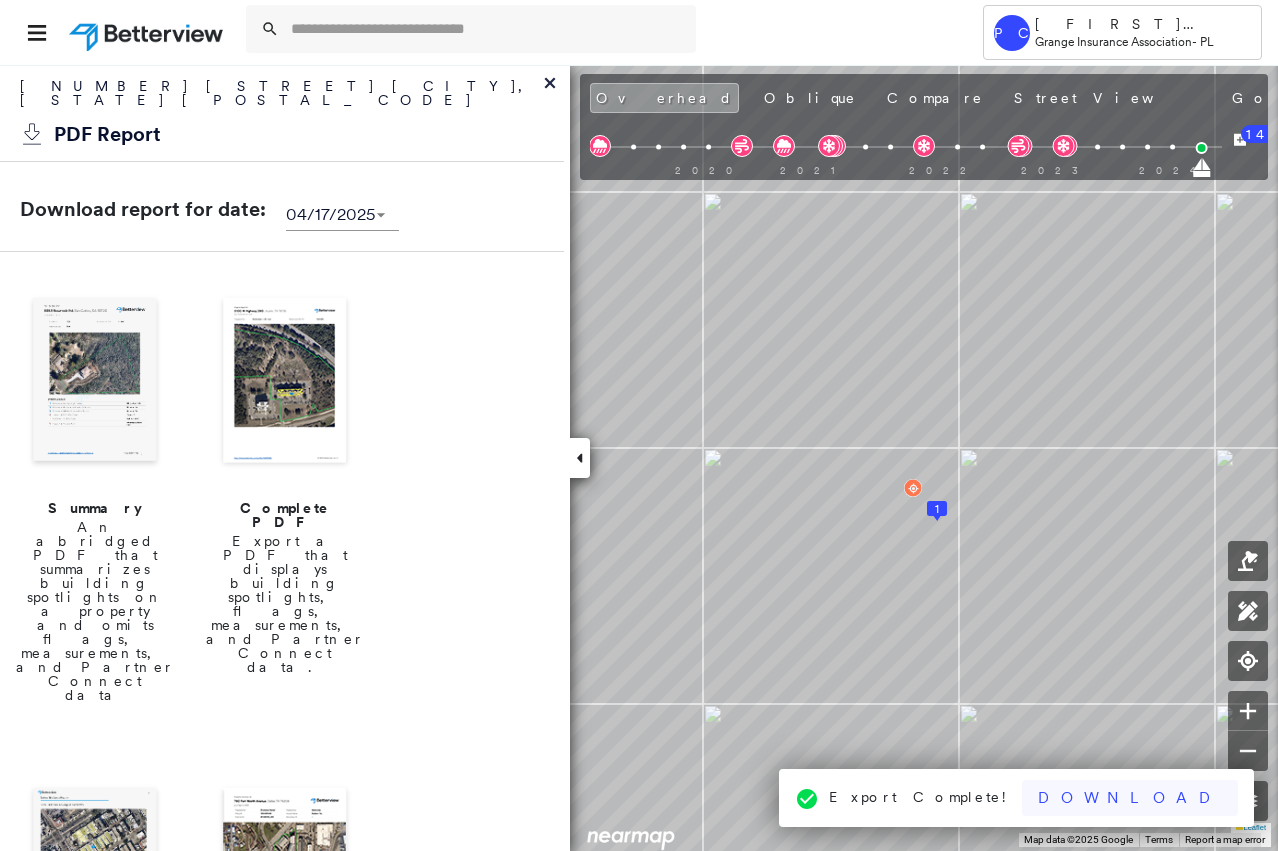 click on "Download" at bounding box center (1130, 798) 